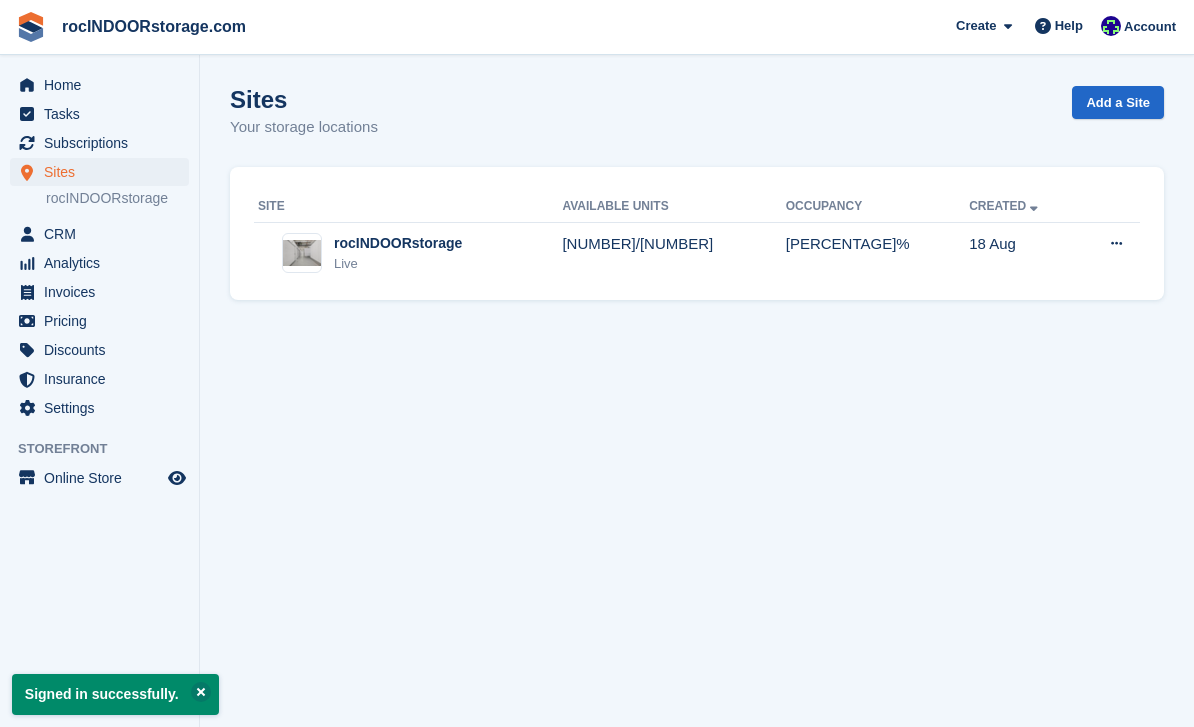 scroll, scrollTop: 0, scrollLeft: 0, axis: both 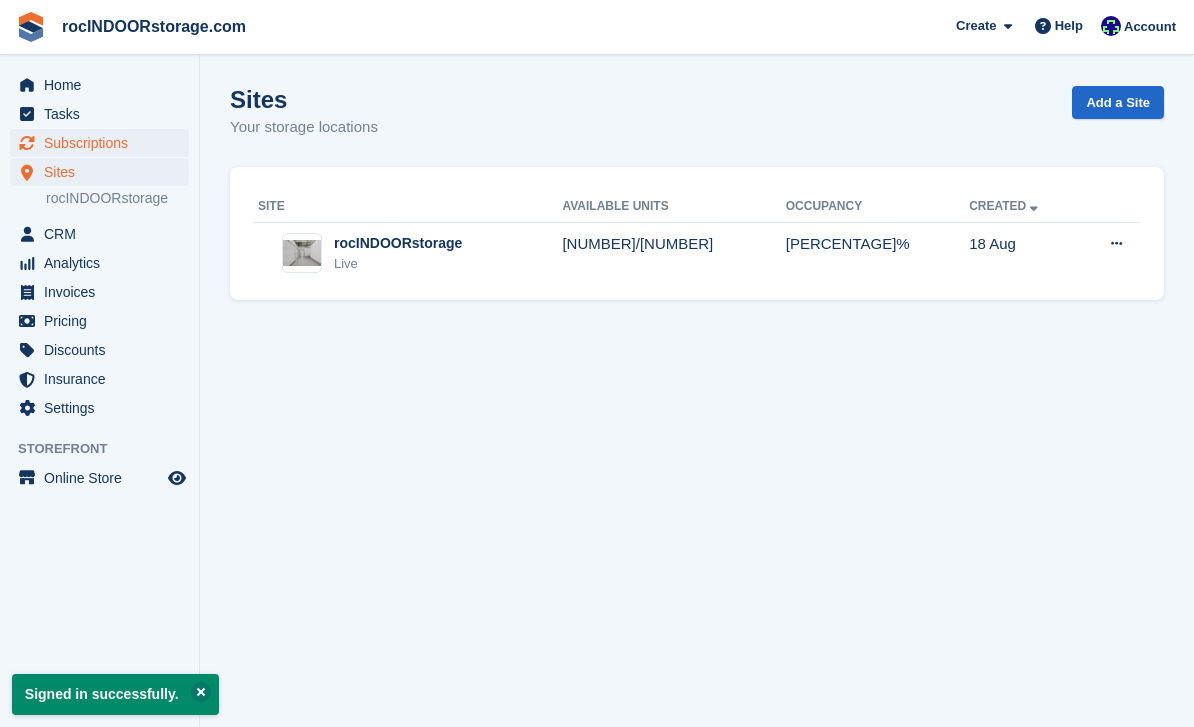 click on "Subscriptions" at bounding box center [104, 143] 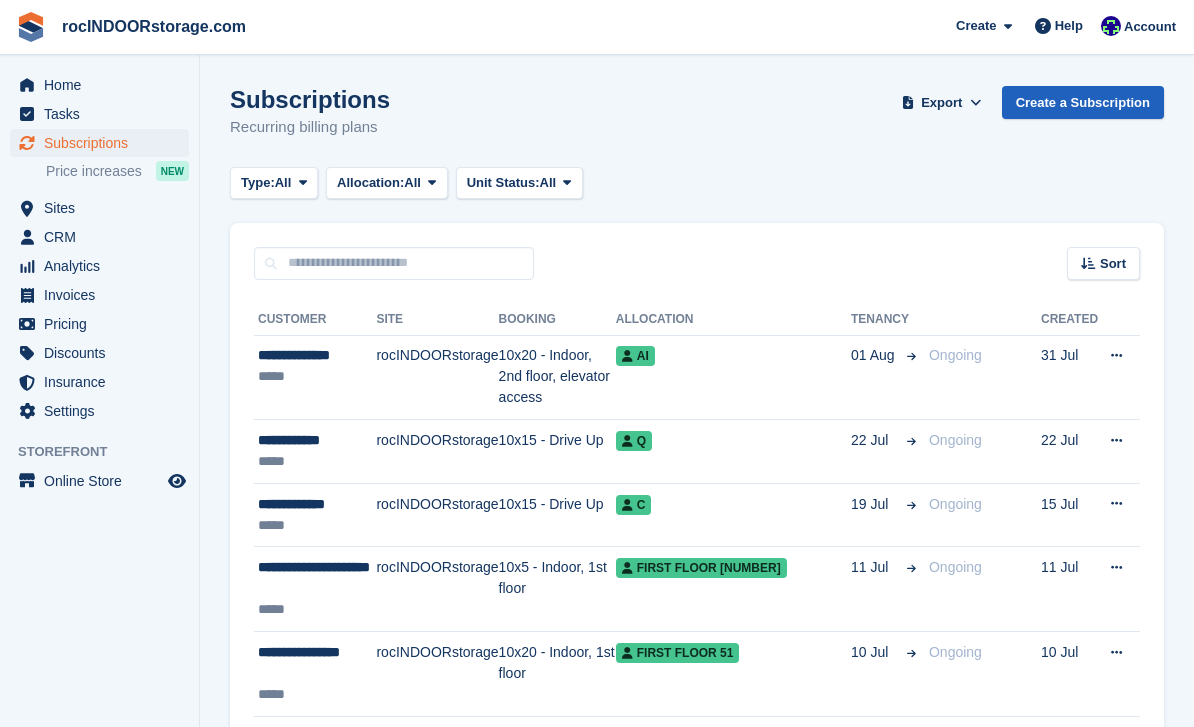 click on "Create a Subscription" at bounding box center [1083, 102] 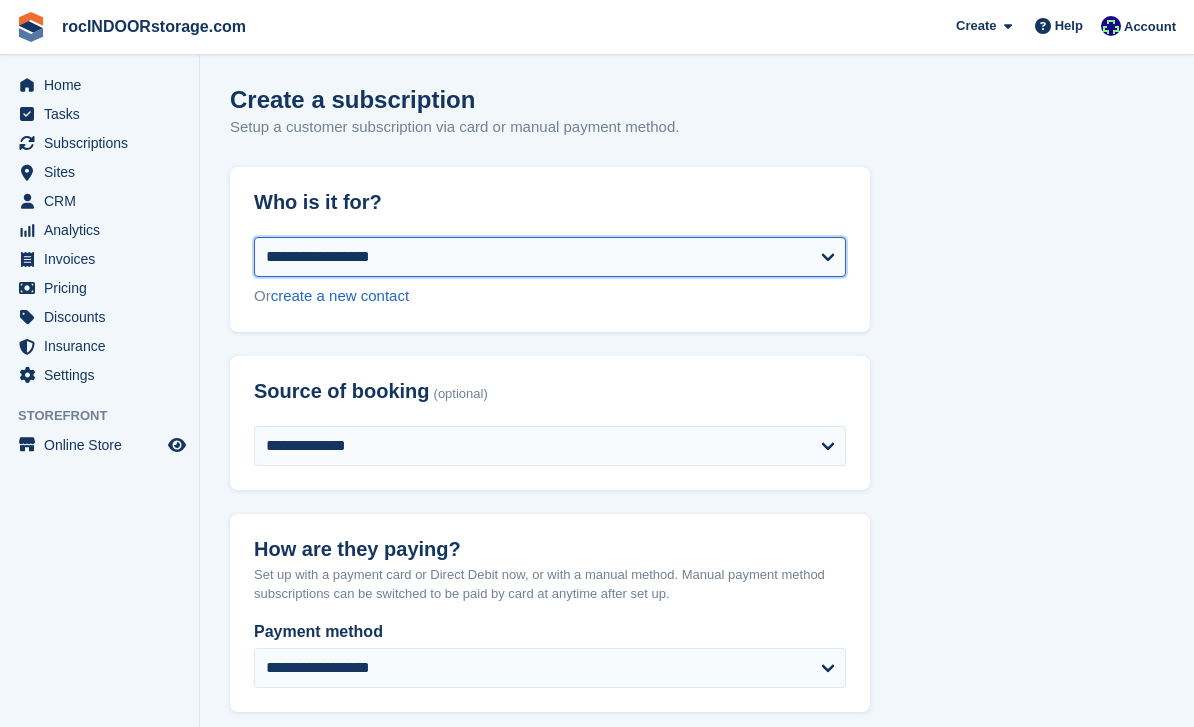 click on "**********" at bounding box center [550, 257] 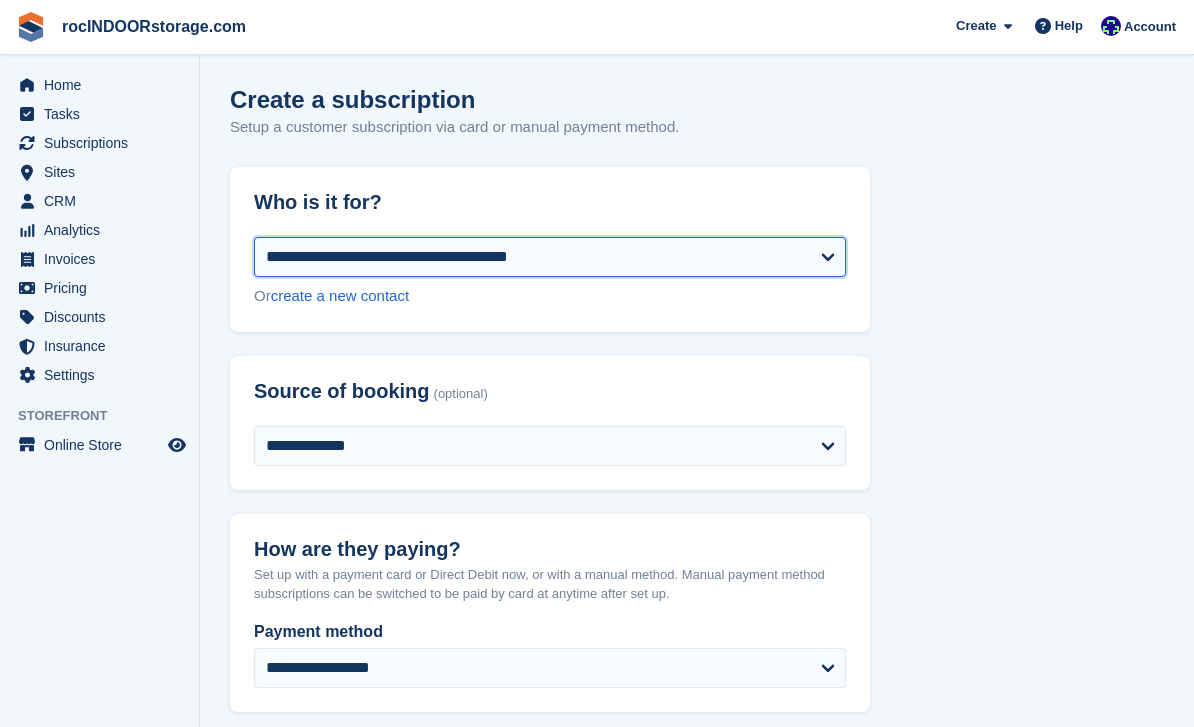 select on "**********" 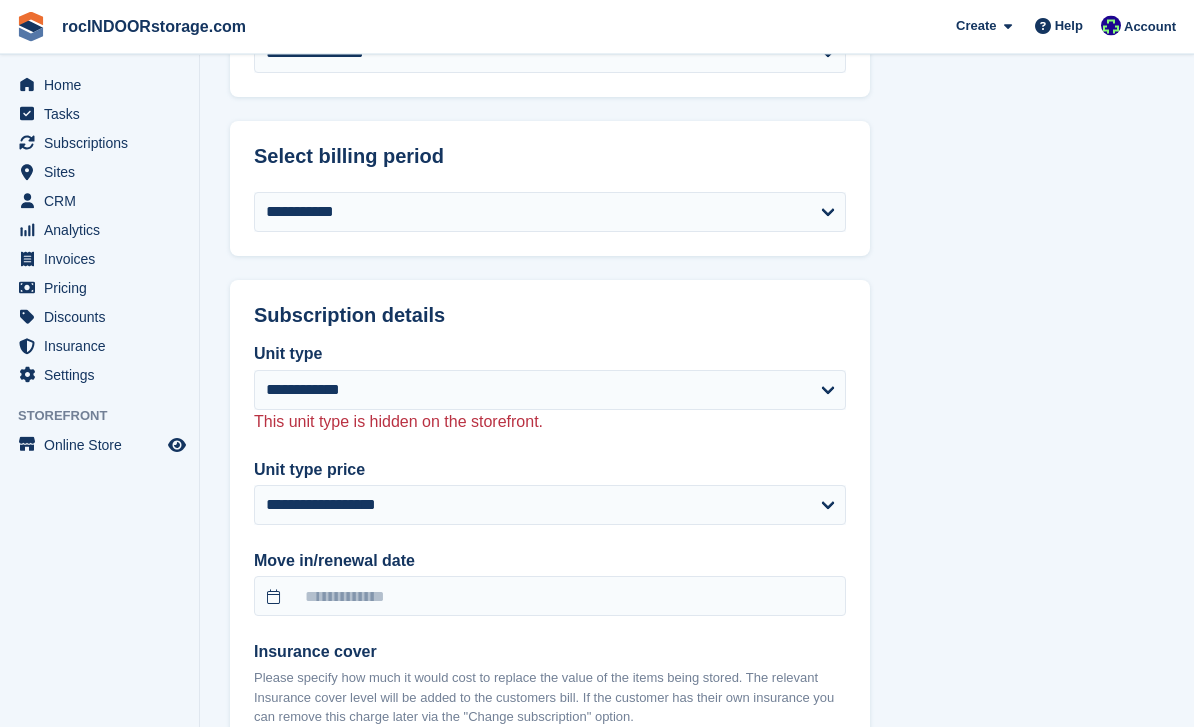 scroll, scrollTop: 865, scrollLeft: 0, axis: vertical 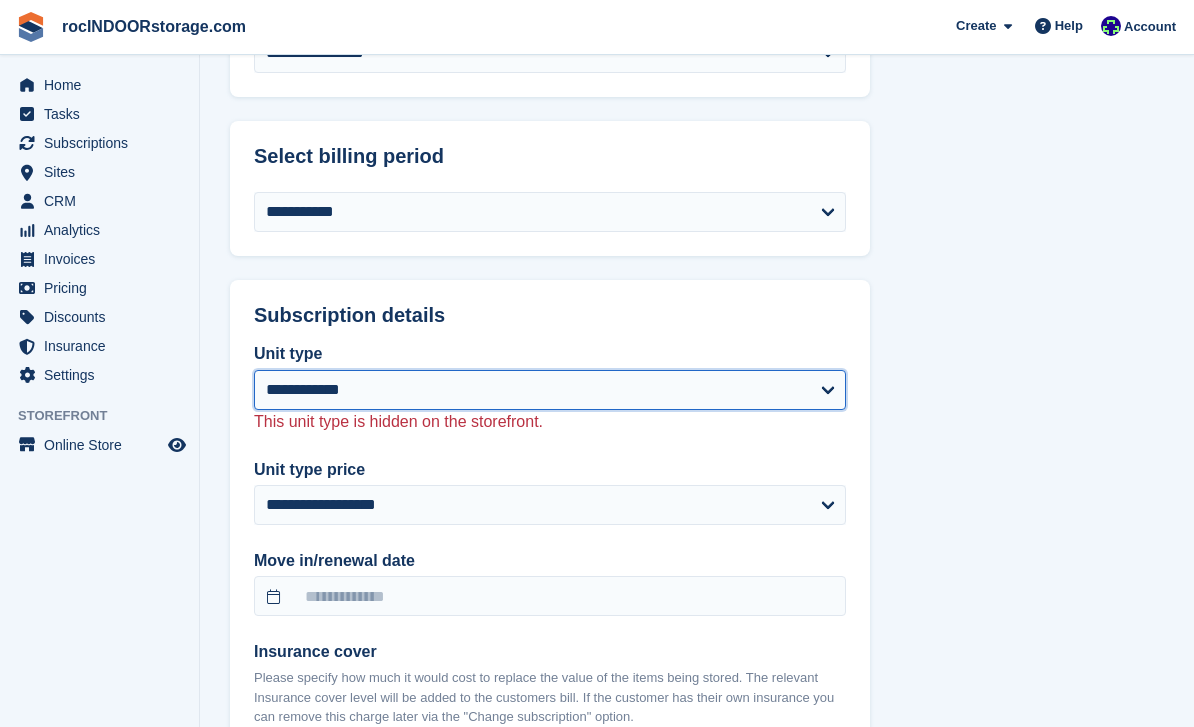 click on "**********" at bounding box center (550, 390) 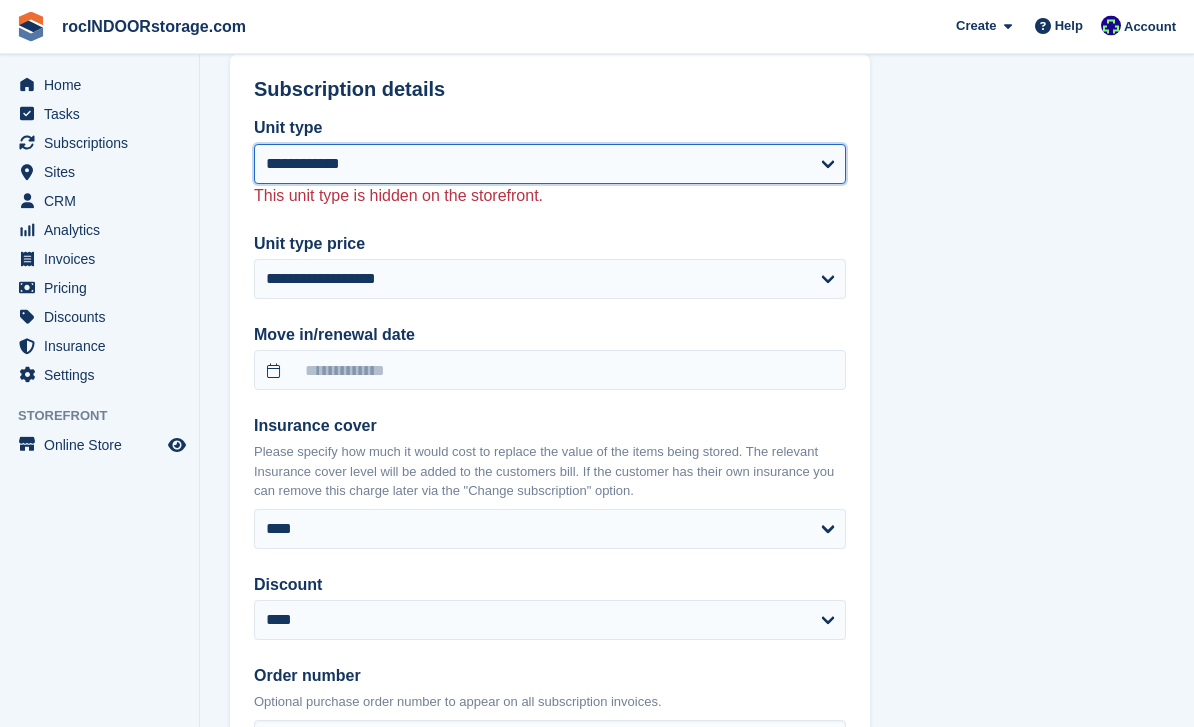 scroll, scrollTop: 1092, scrollLeft: 0, axis: vertical 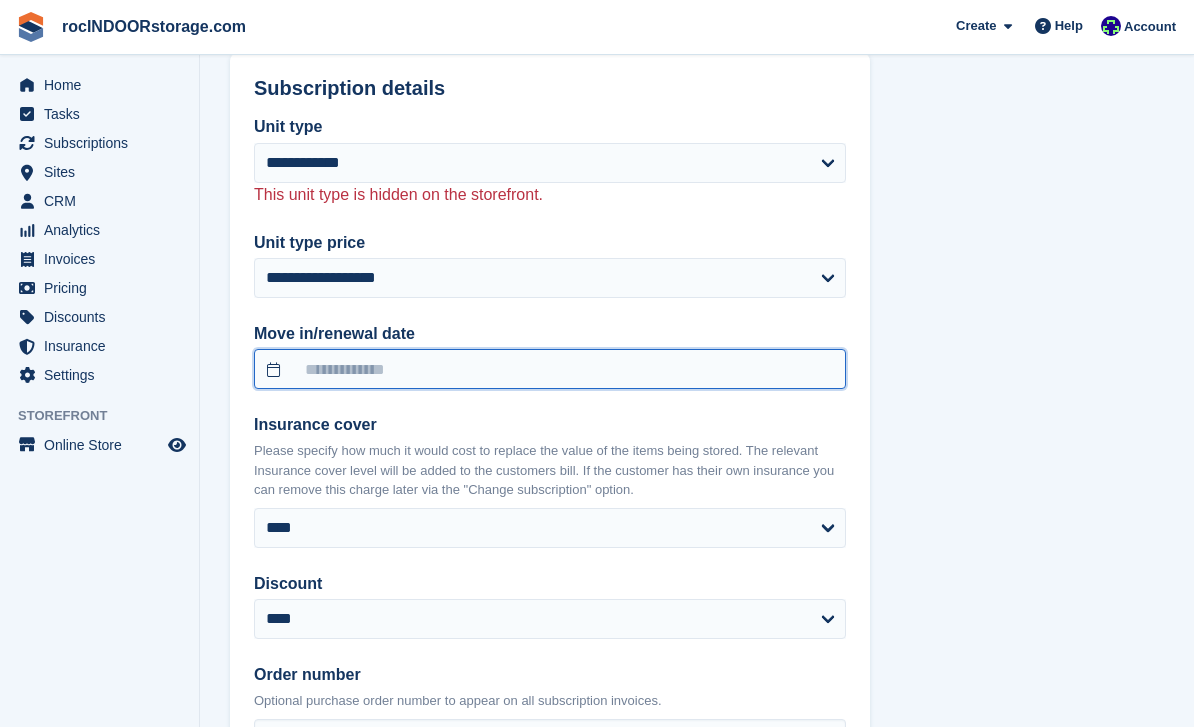 click at bounding box center (550, 369) 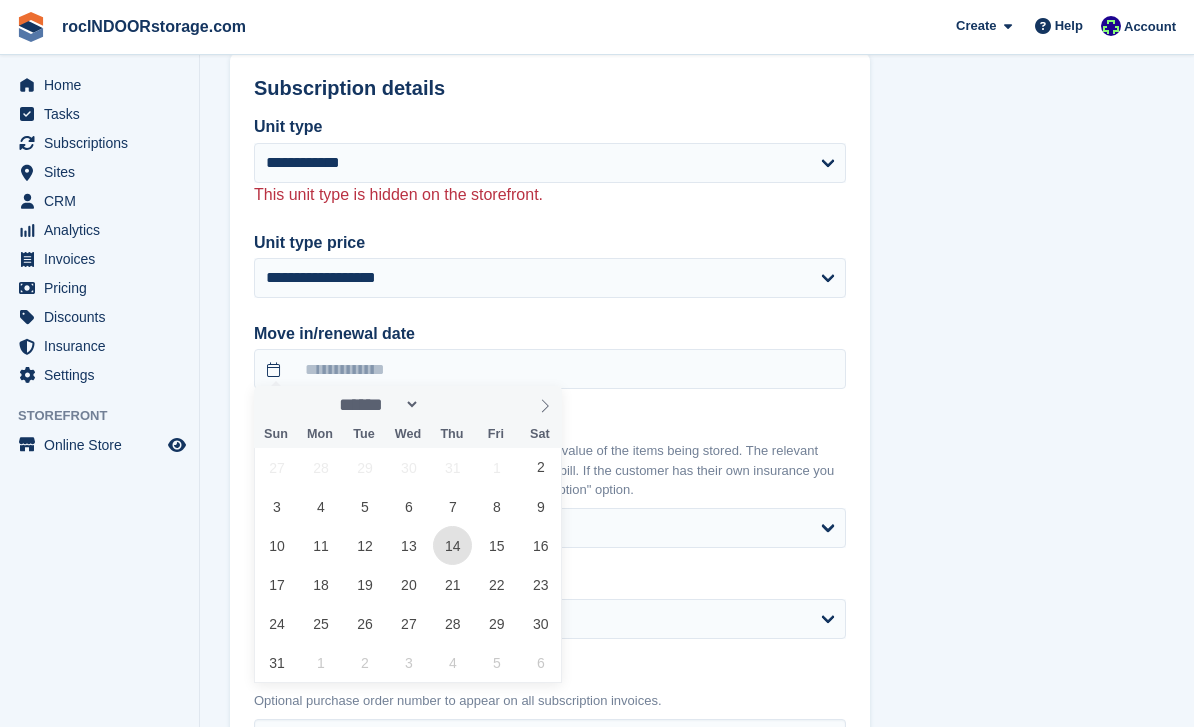 click on "14" at bounding box center [452, 545] 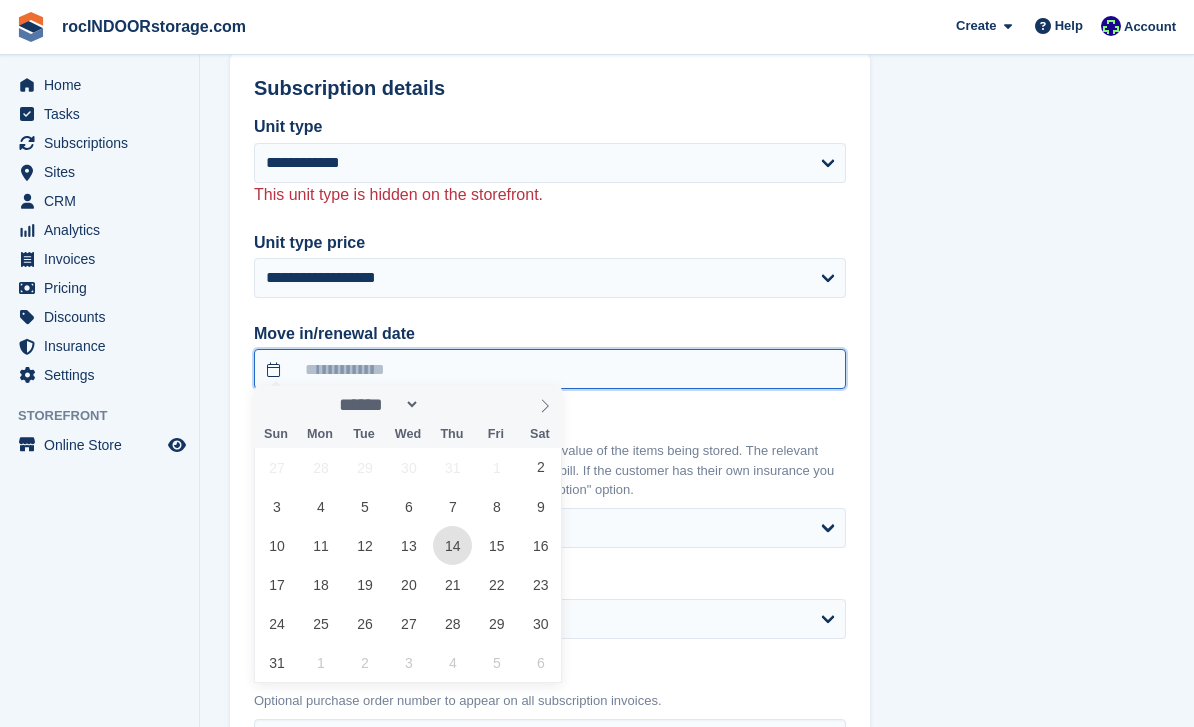 type on "**********" 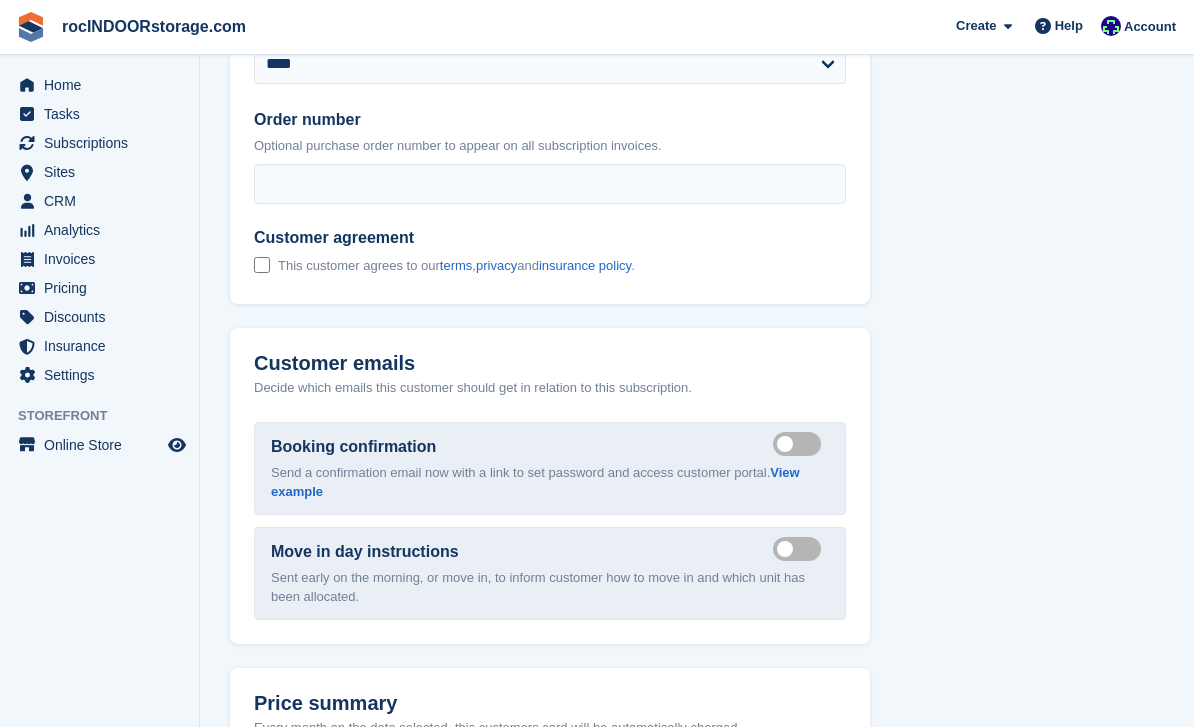 scroll, scrollTop: 1646, scrollLeft: 0, axis: vertical 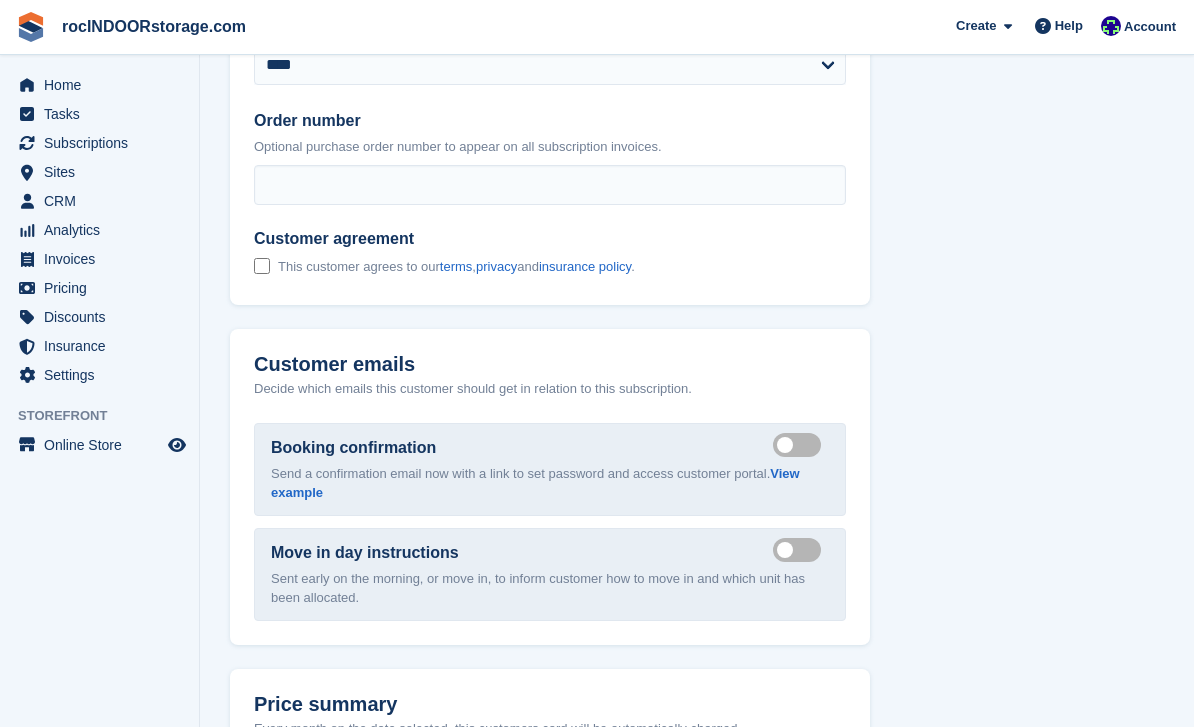 click on "Customer agreement
This customer agrees to our  terms ,  privacy  and  insurance policy ." at bounding box center [444, 246] 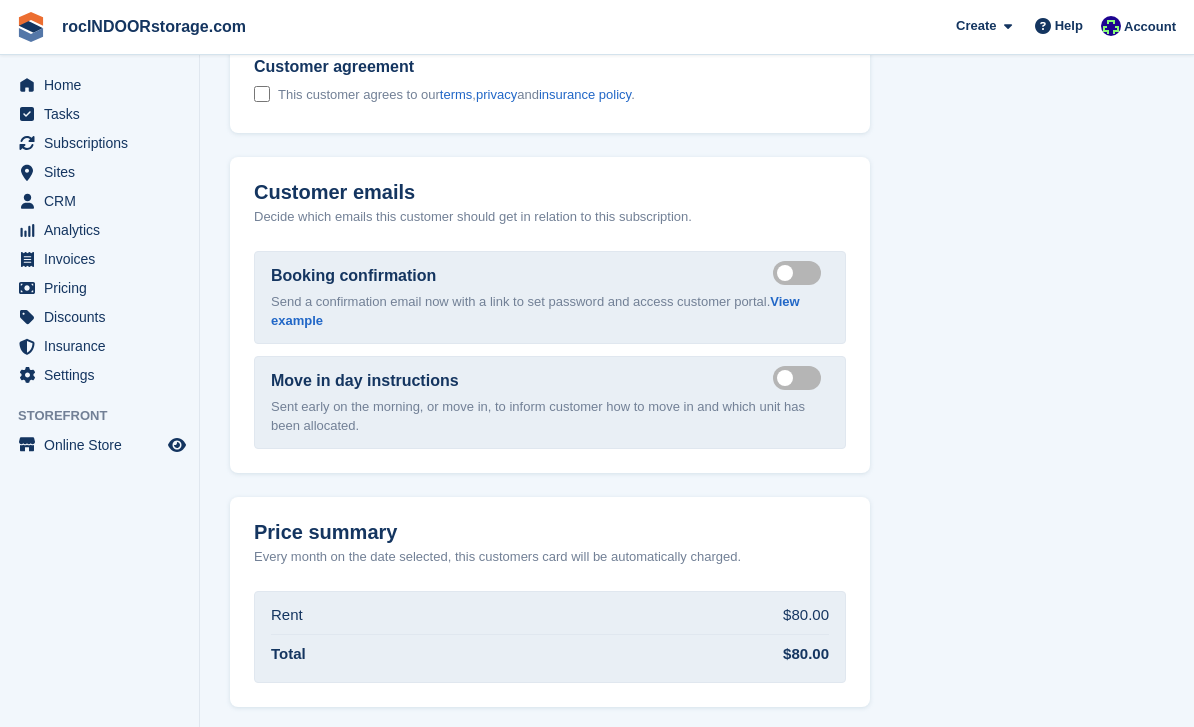scroll, scrollTop: 1825, scrollLeft: 0, axis: vertical 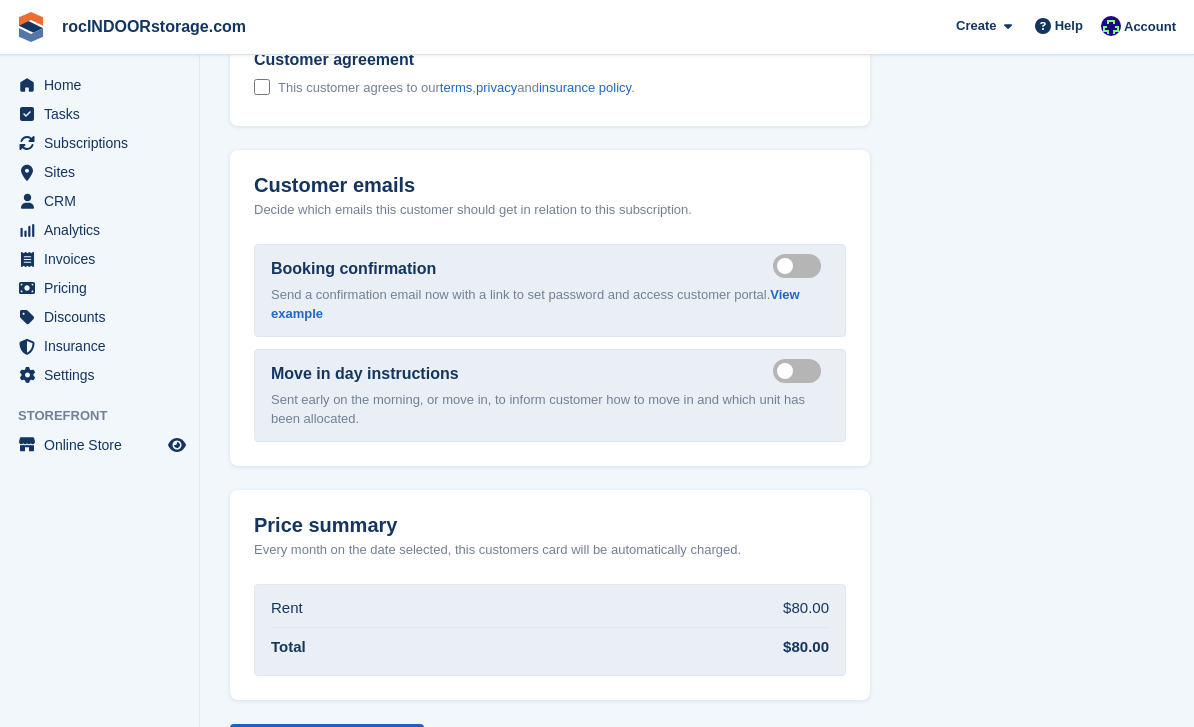 click on "**********" at bounding box center (327, 749) 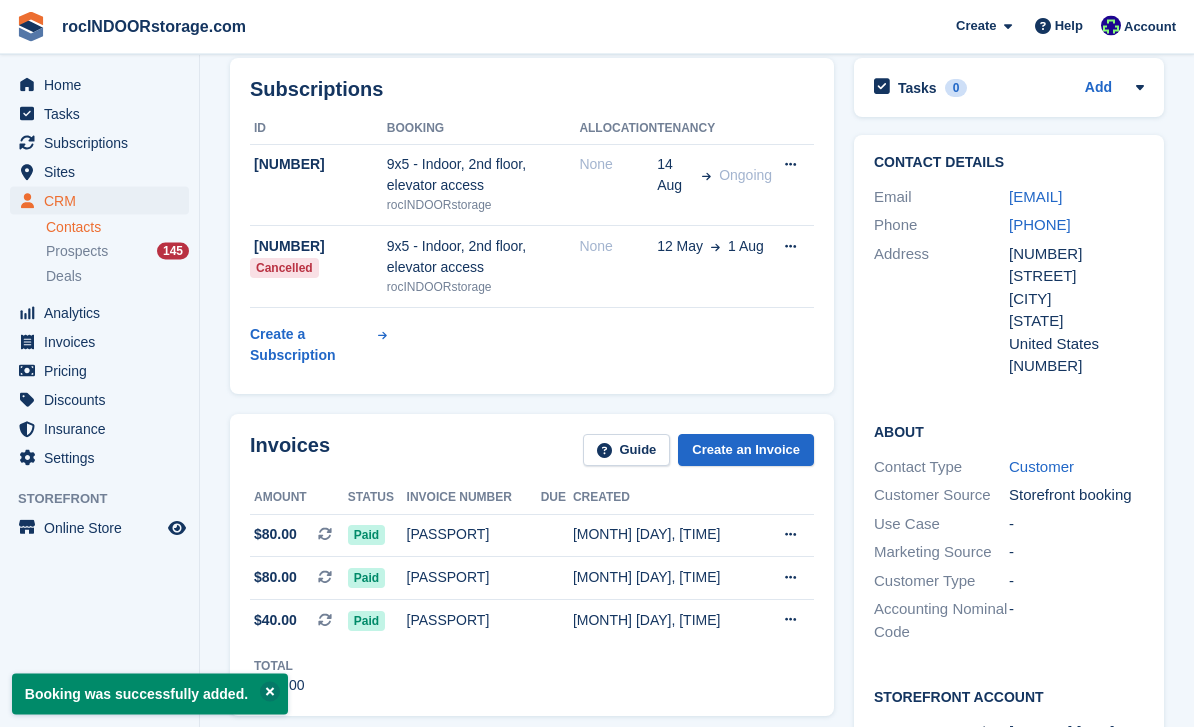 scroll, scrollTop: 0, scrollLeft: 0, axis: both 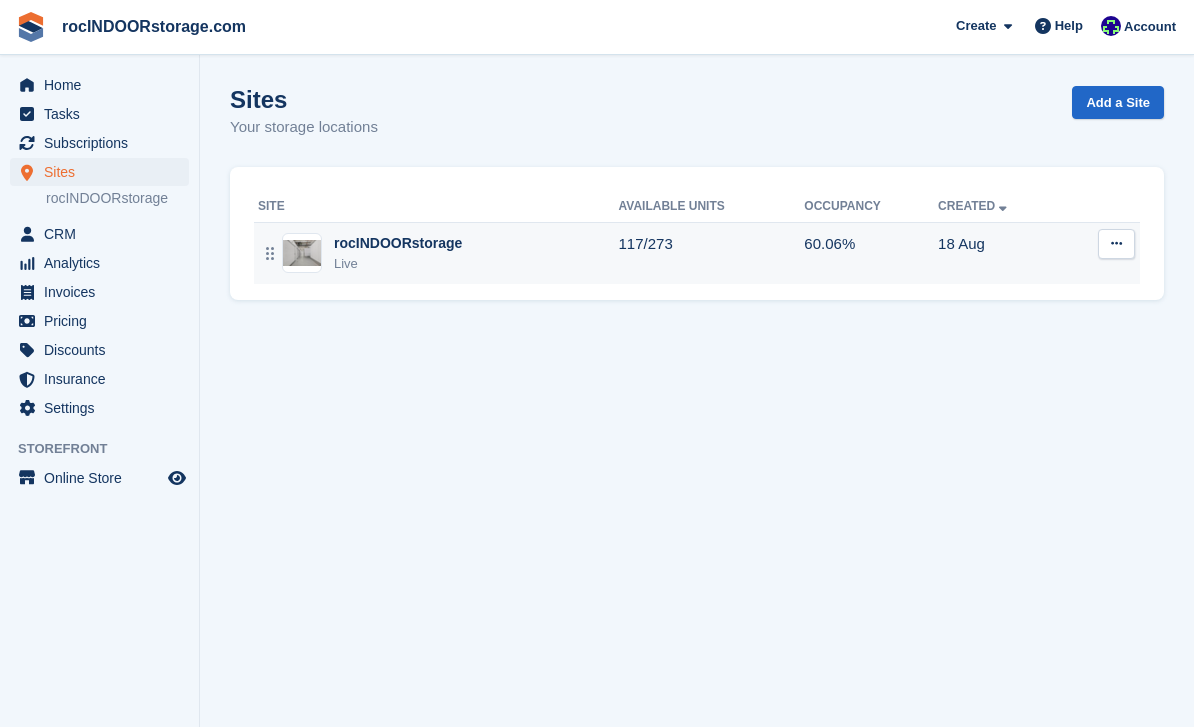 click on "rocINDOORstorage
Live" at bounding box center (438, 253) 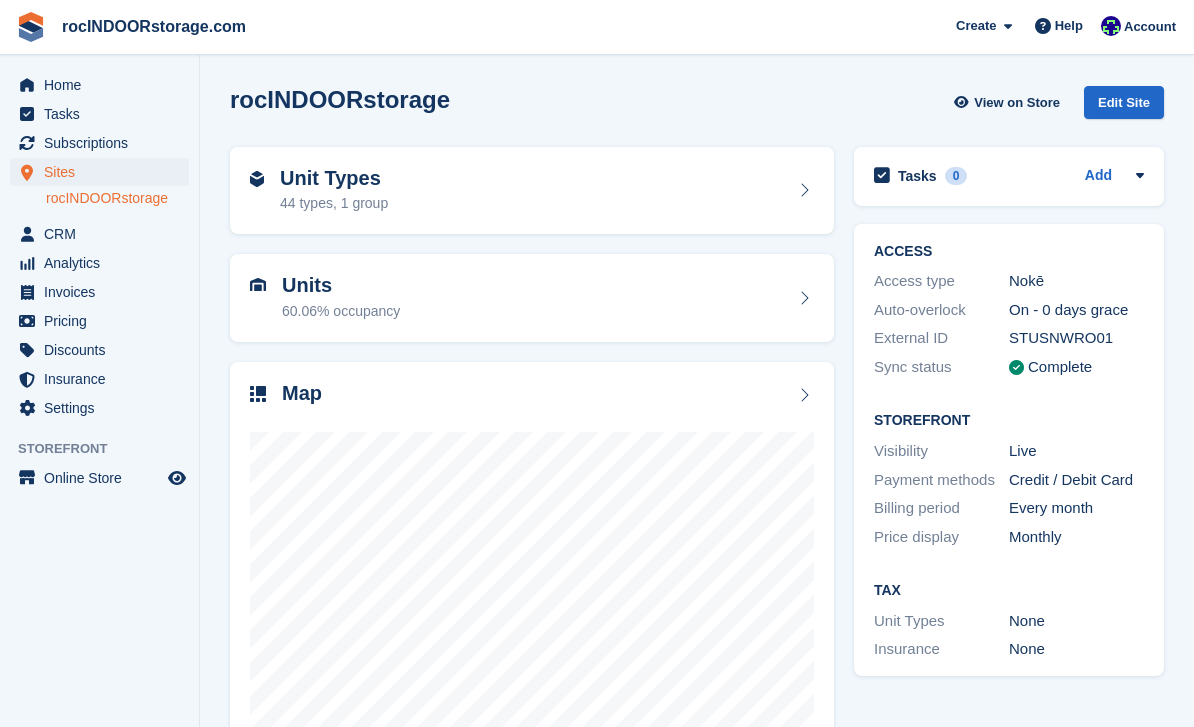 scroll, scrollTop: 0, scrollLeft: 0, axis: both 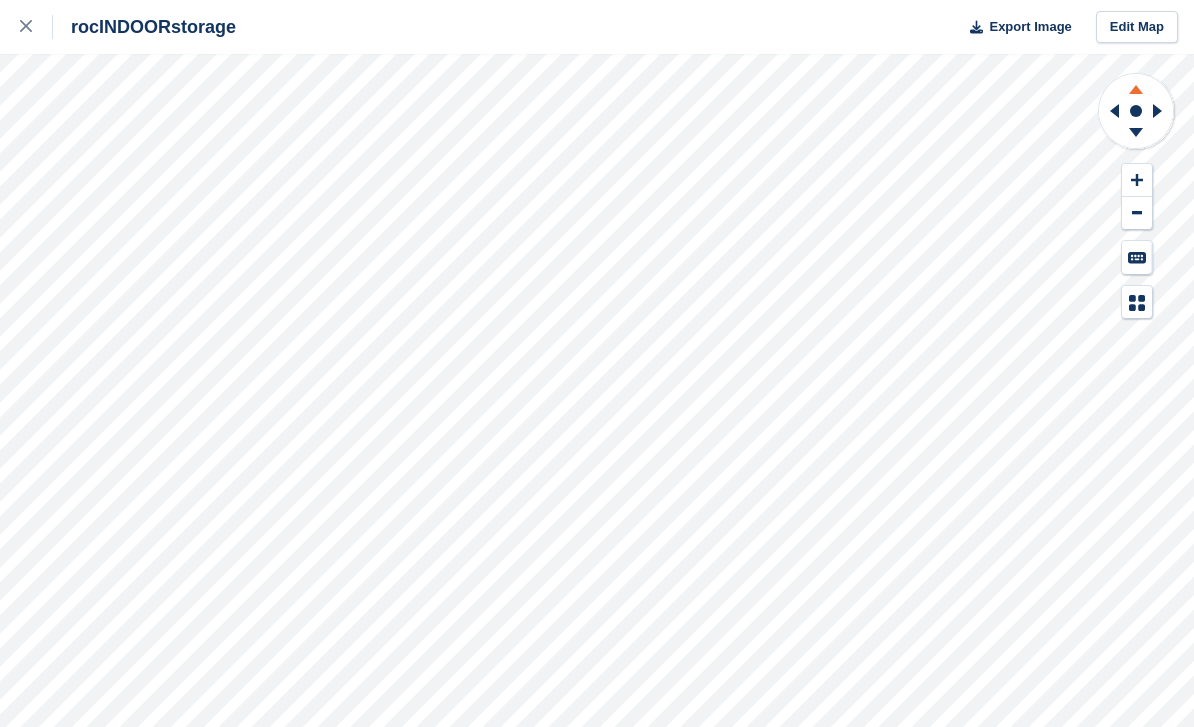 click 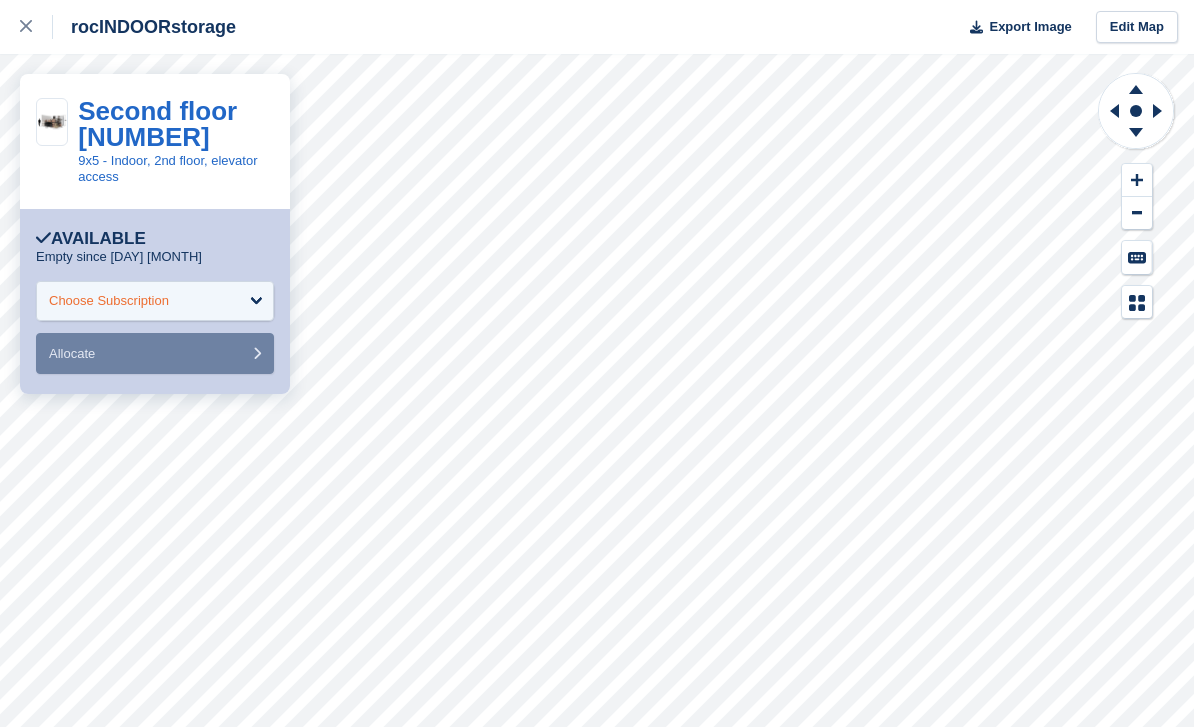 click on "Choose Subscription" at bounding box center (155, 301) 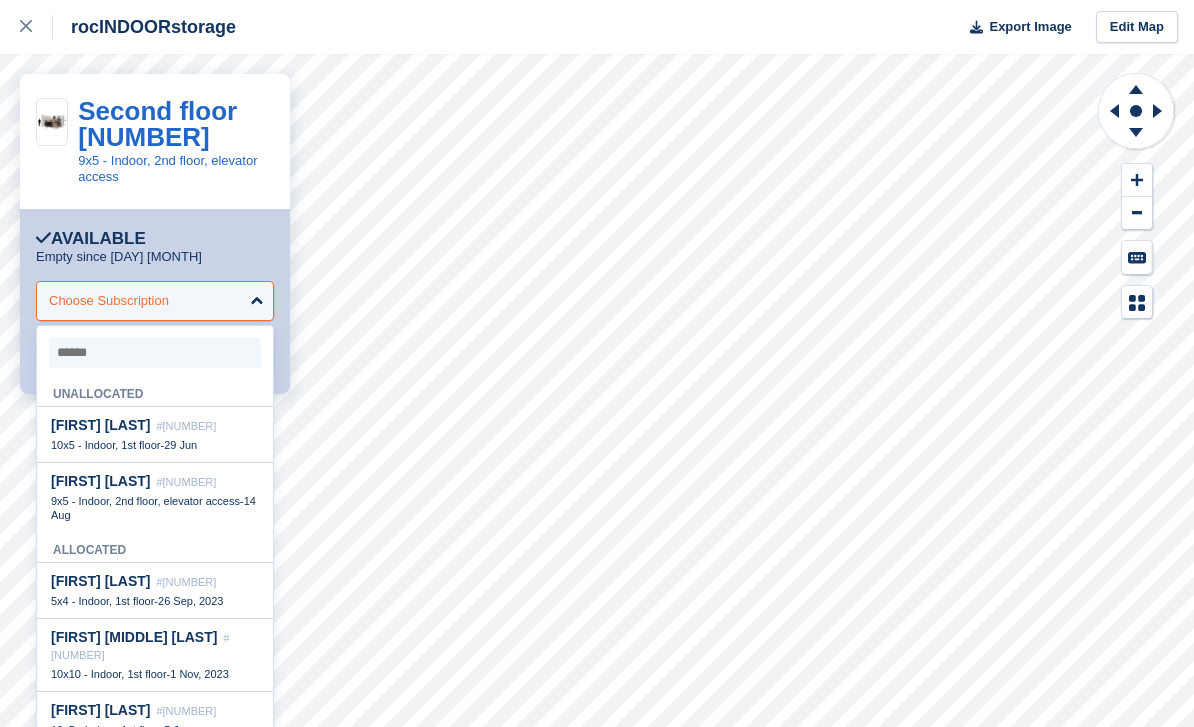 click on "9x5 - Indoor, 2nd floor, elevator access" at bounding box center (145, 501) 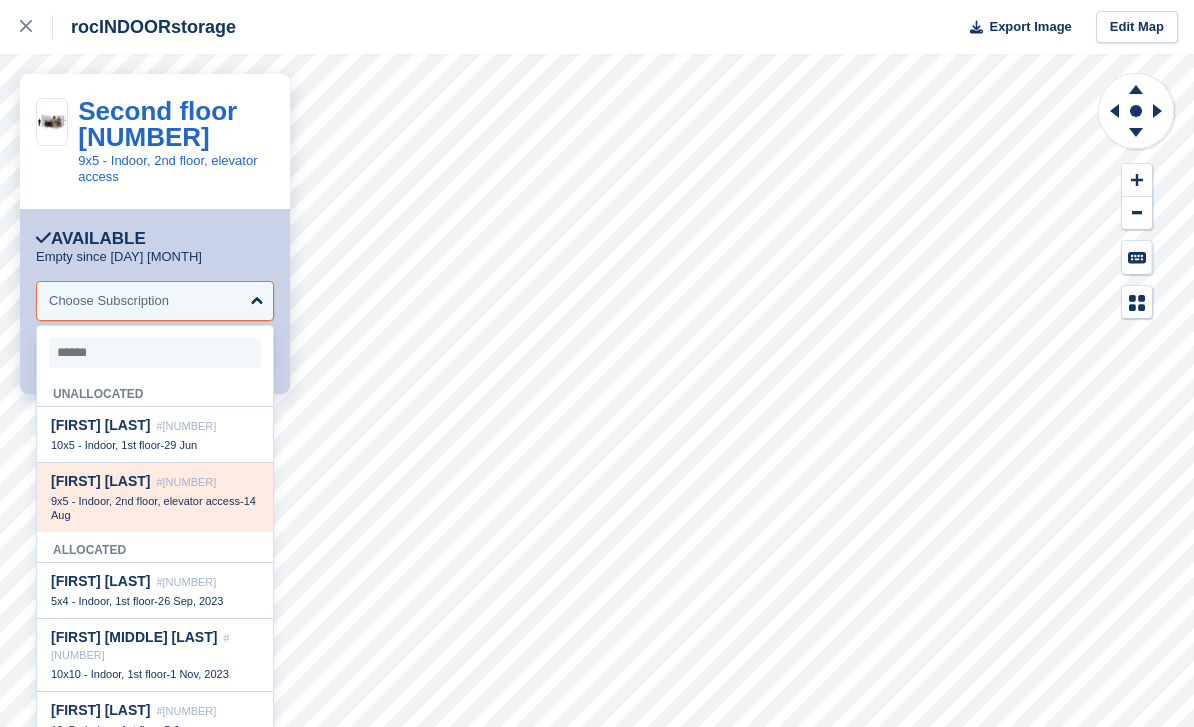 select on "*****" 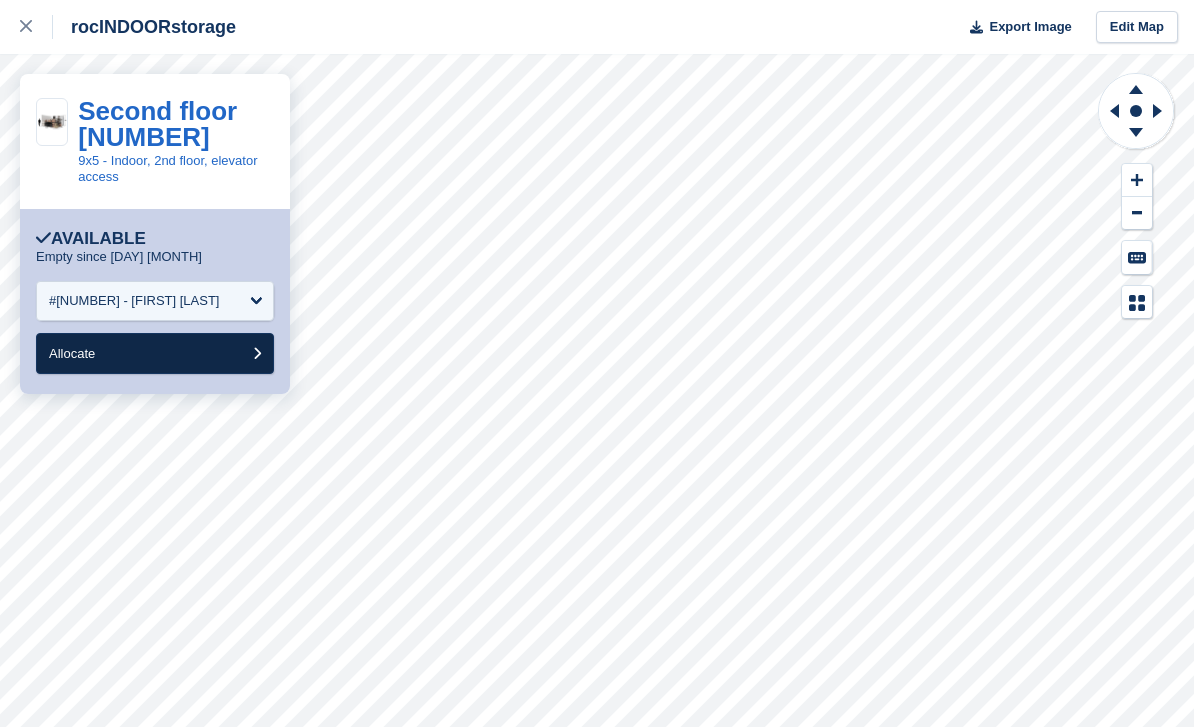 click on "Allocate" at bounding box center (155, 353) 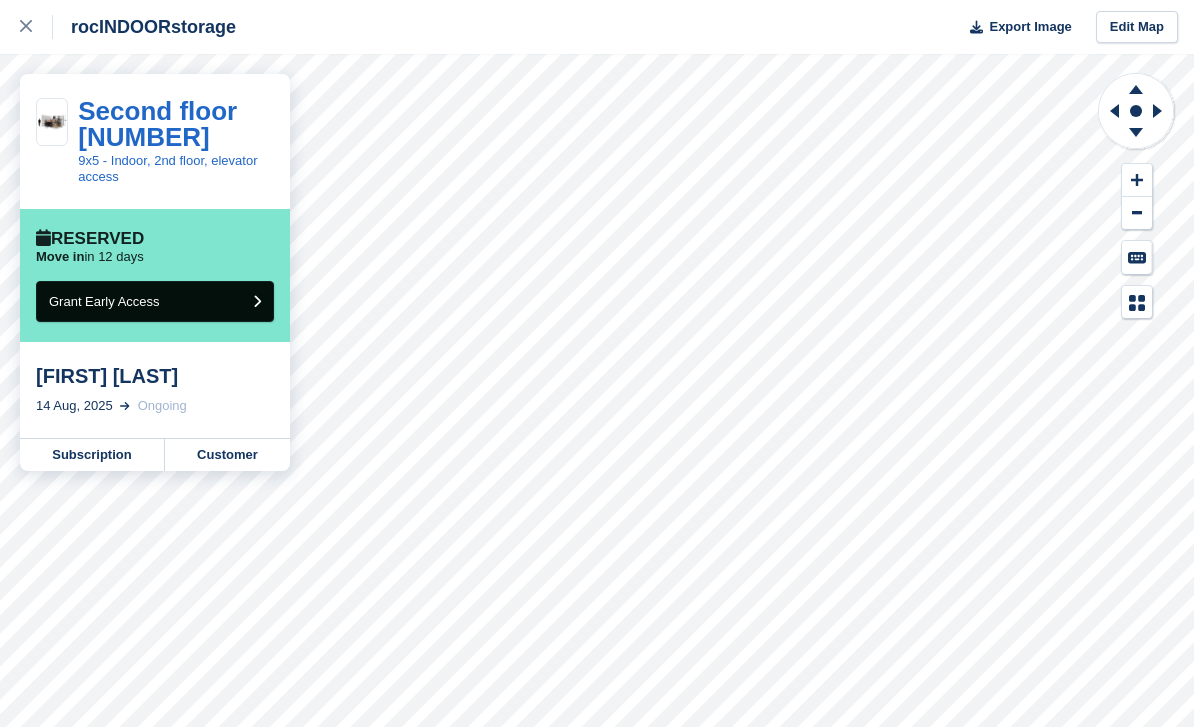 click on "Grant Early Access" at bounding box center [155, 301] 